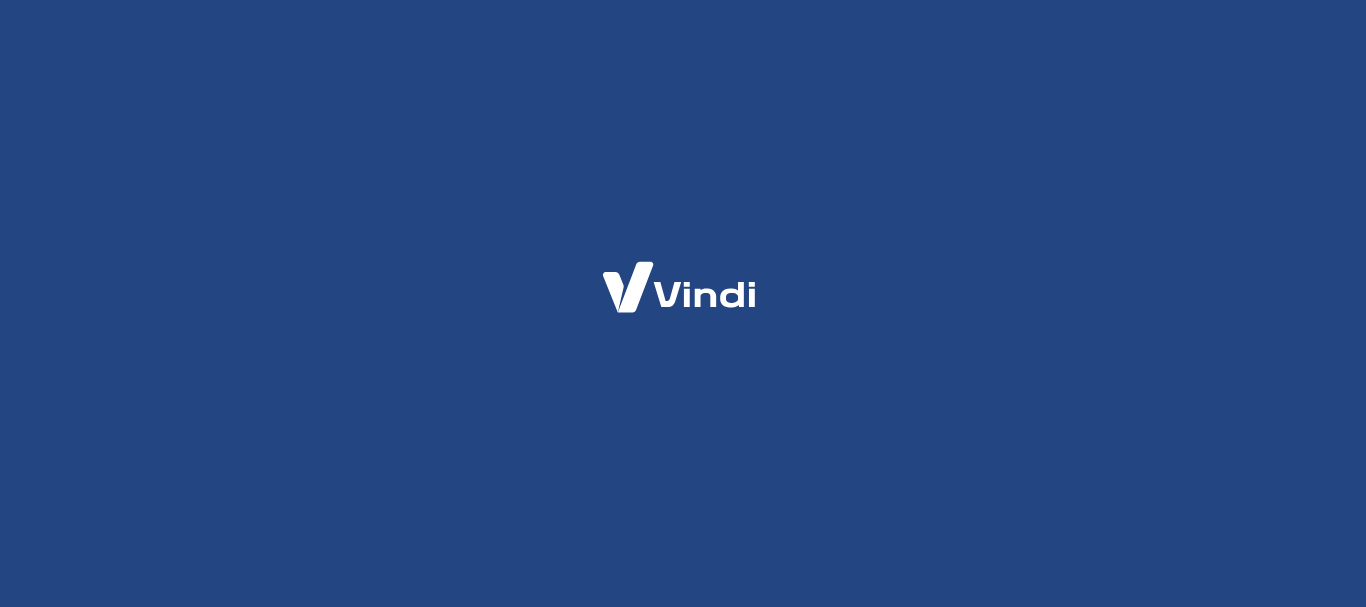 scroll, scrollTop: 0, scrollLeft: 0, axis: both 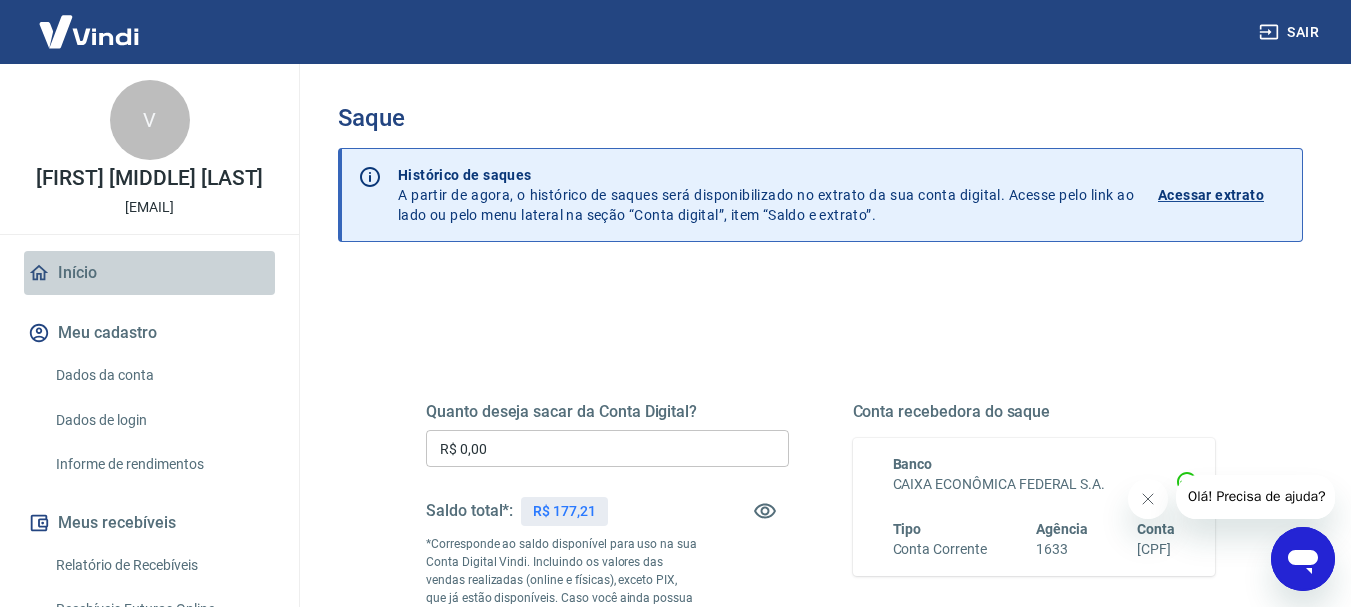 click on "Início" at bounding box center [149, 273] 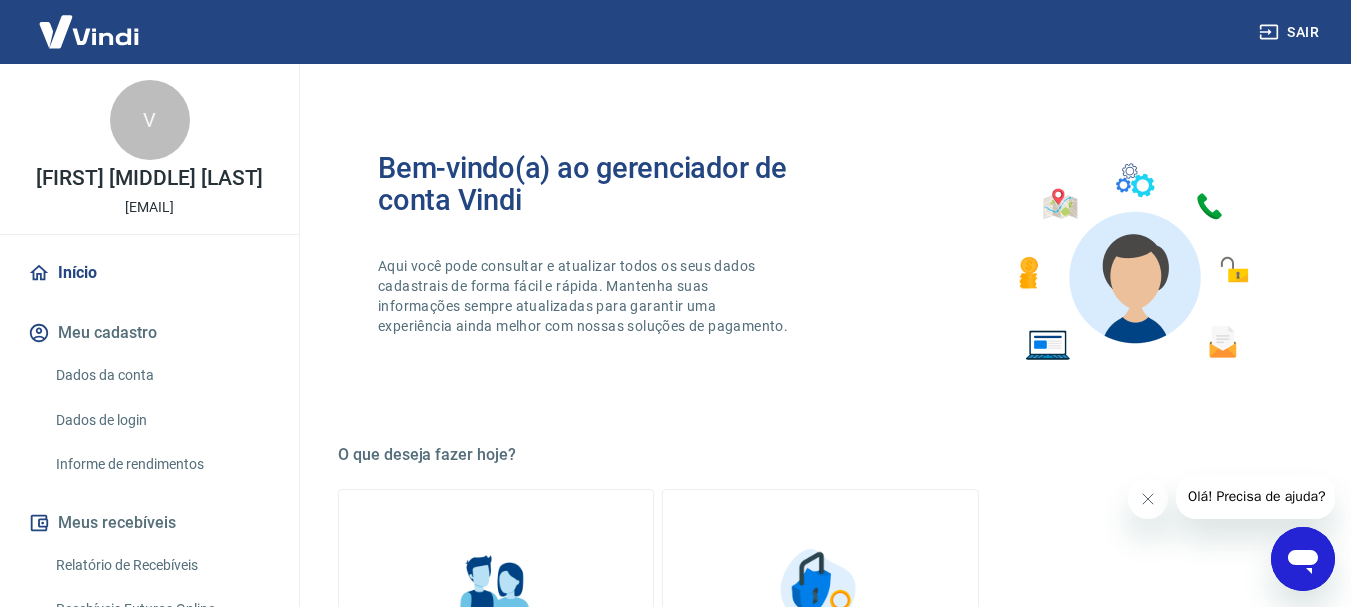 scroll, scrollTop: 400, scrollLeft: 0, axis: vertical 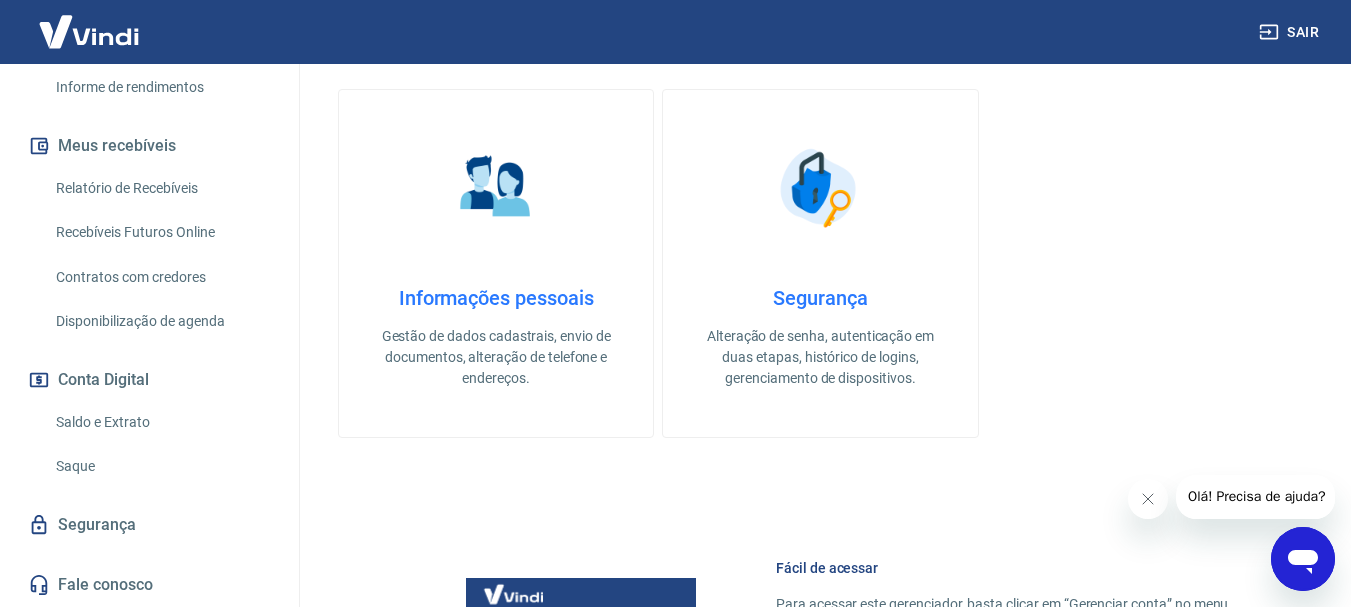 click on "Informações pessoais" at bounding box center [496, 298] 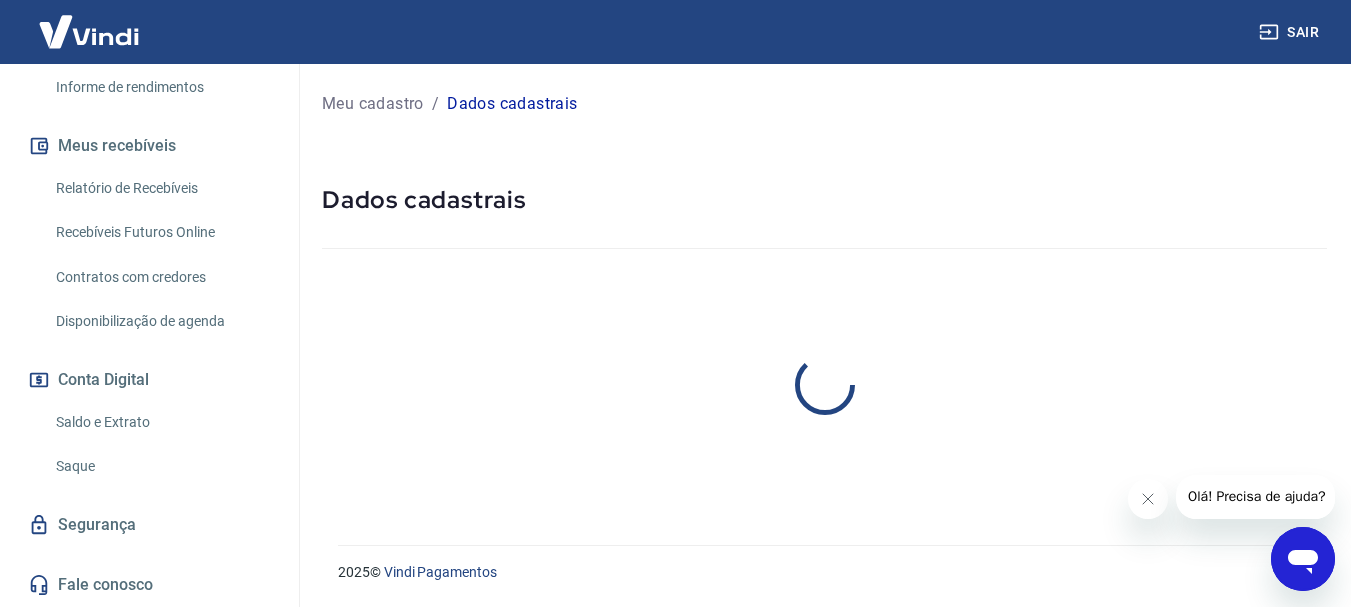 scroll, scrollTop: 0, scrollLeft: 0, axis: both 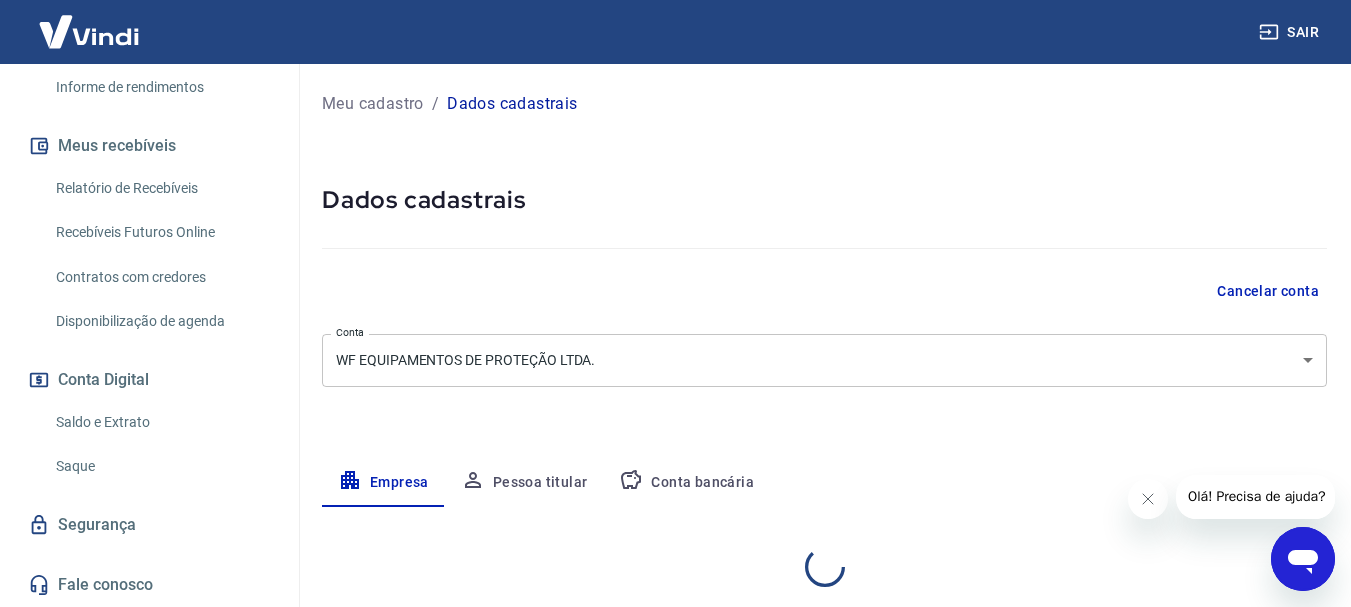 select on "PR" 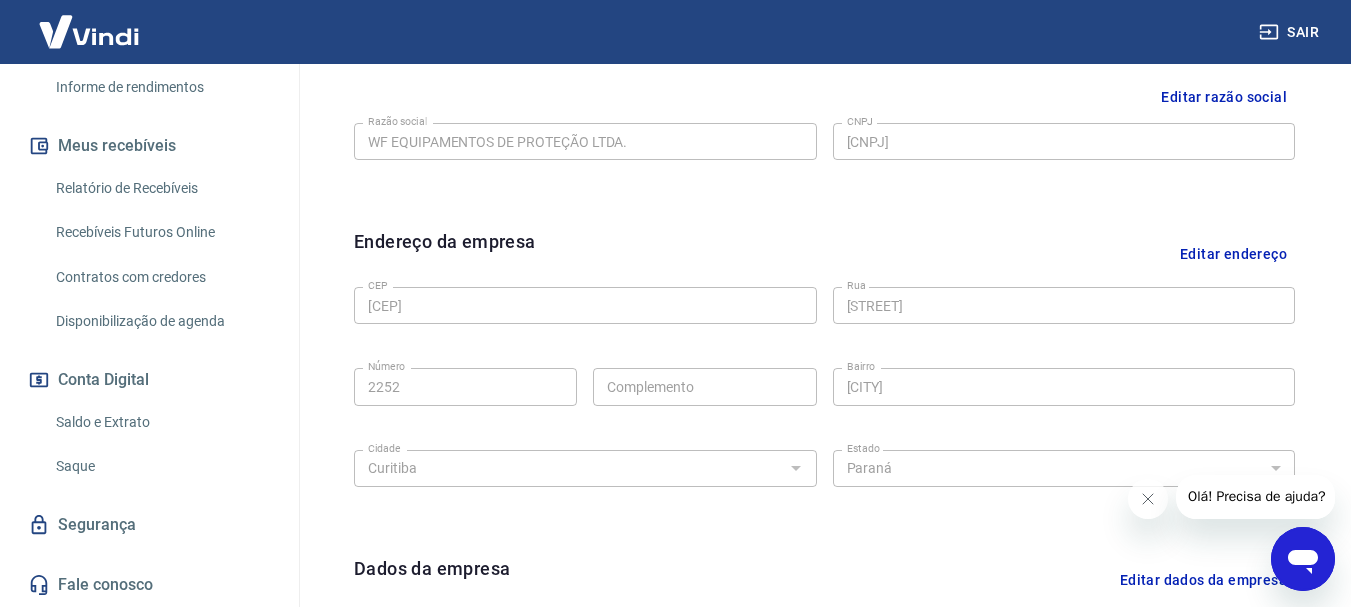 scroll, scrollTop: 0, scrollLeft: 0, axis: both 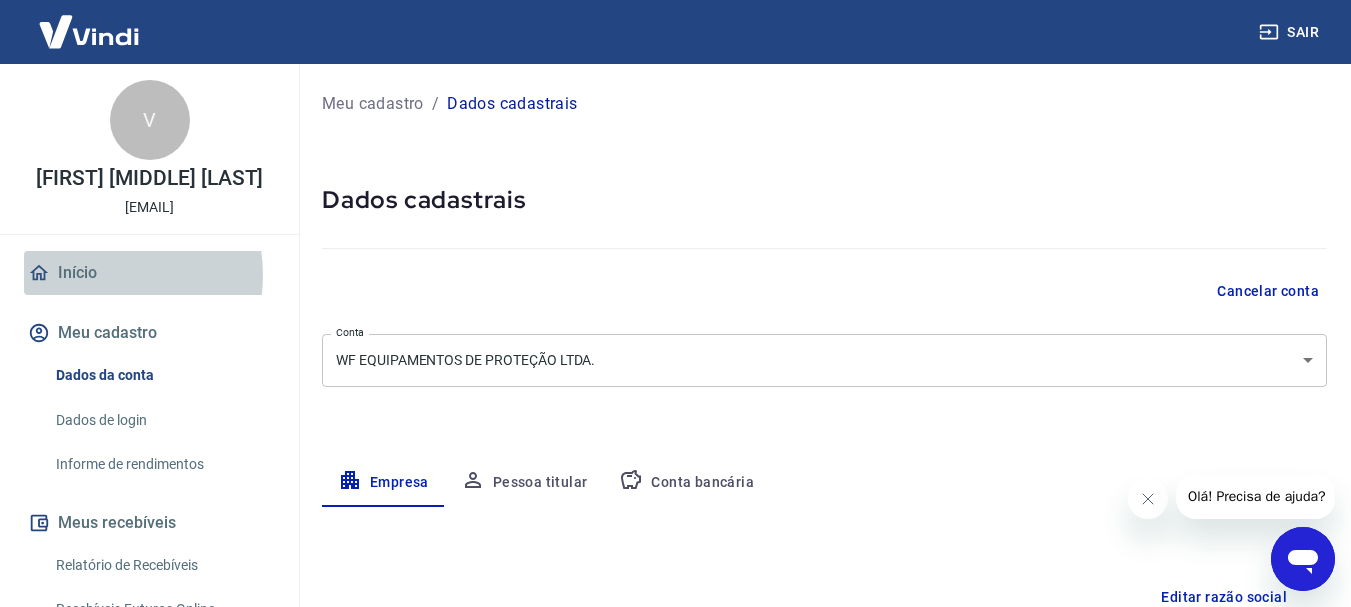 click on "Início" at bounding box center [149, 273] 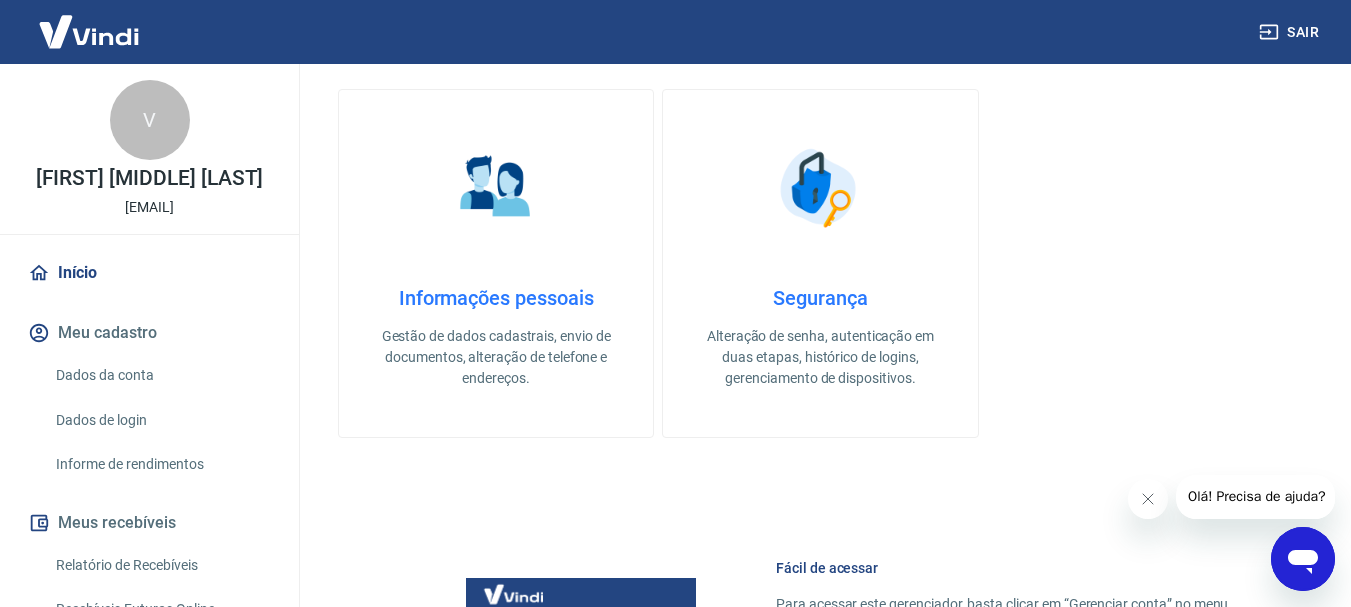 scroll, scrollTop: 1034, scrollLeft: 0, axis: vertical 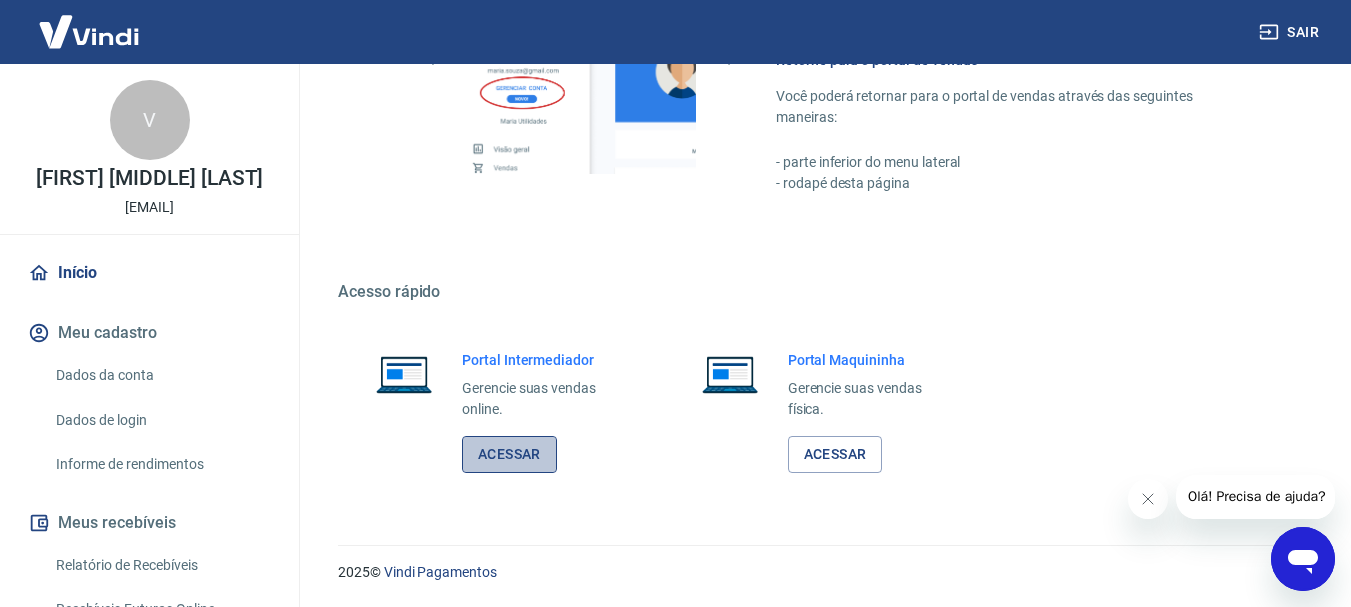 click on "Acessar" at bounding box center (509, 454) 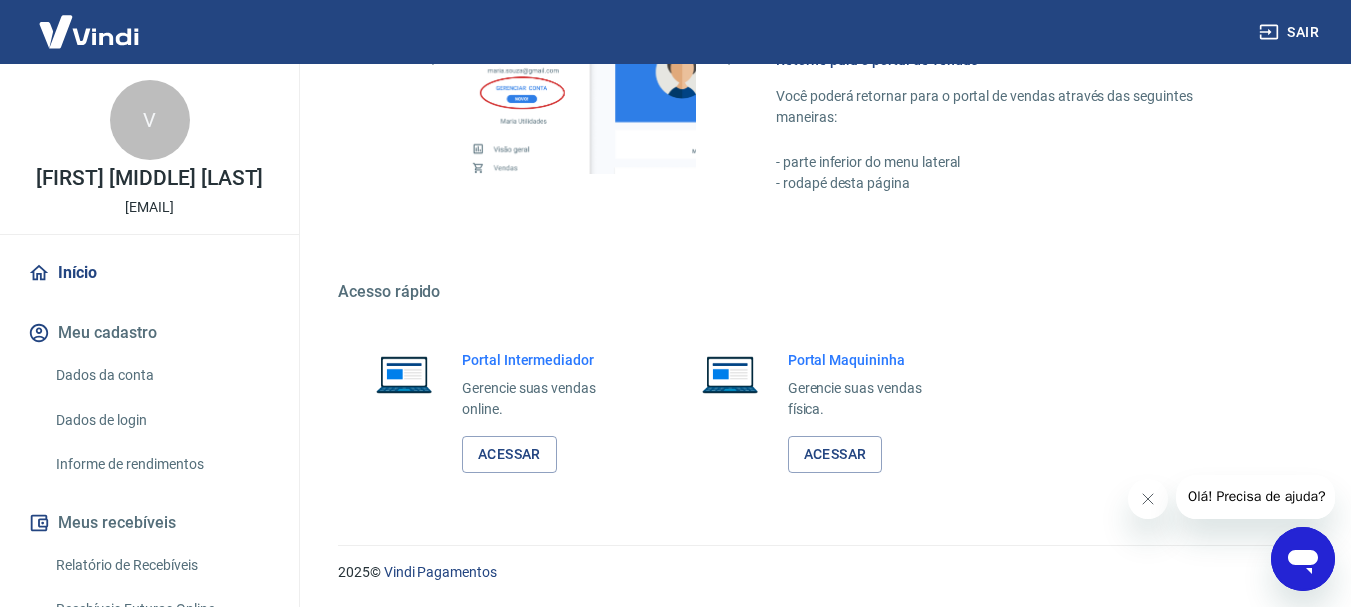 click on "Dados de login" at bounding box center (161, 420) 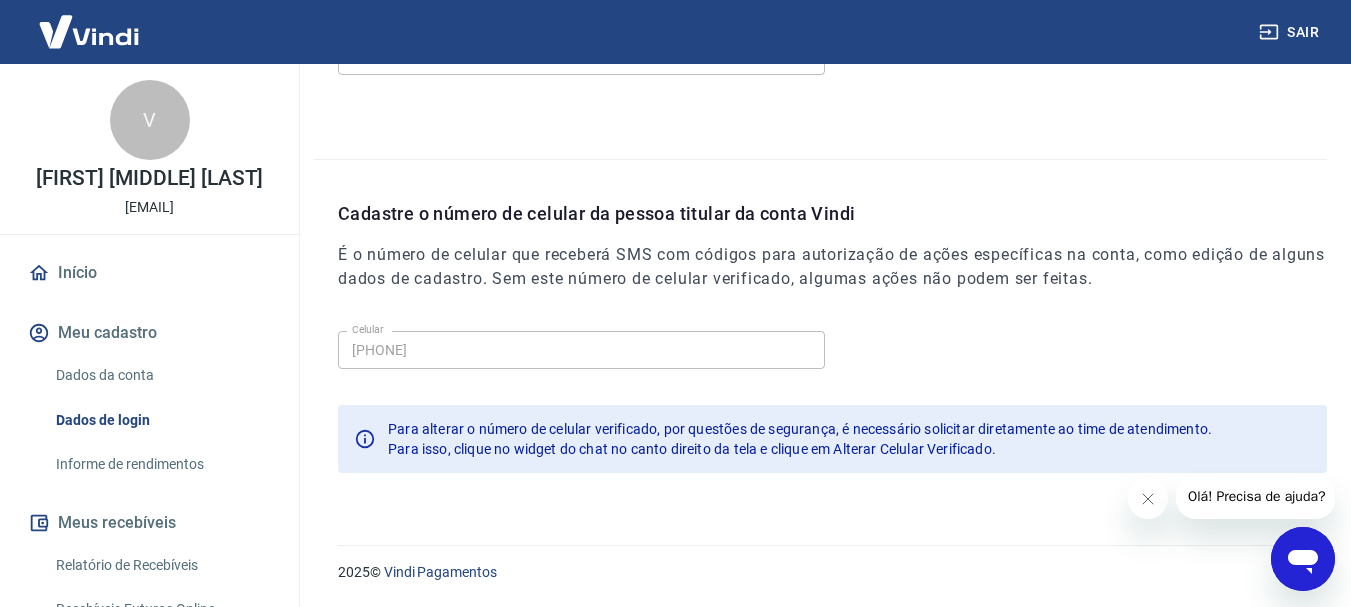 scroll, scrollTop: 674, scrollLeft: 0, axis: vertical 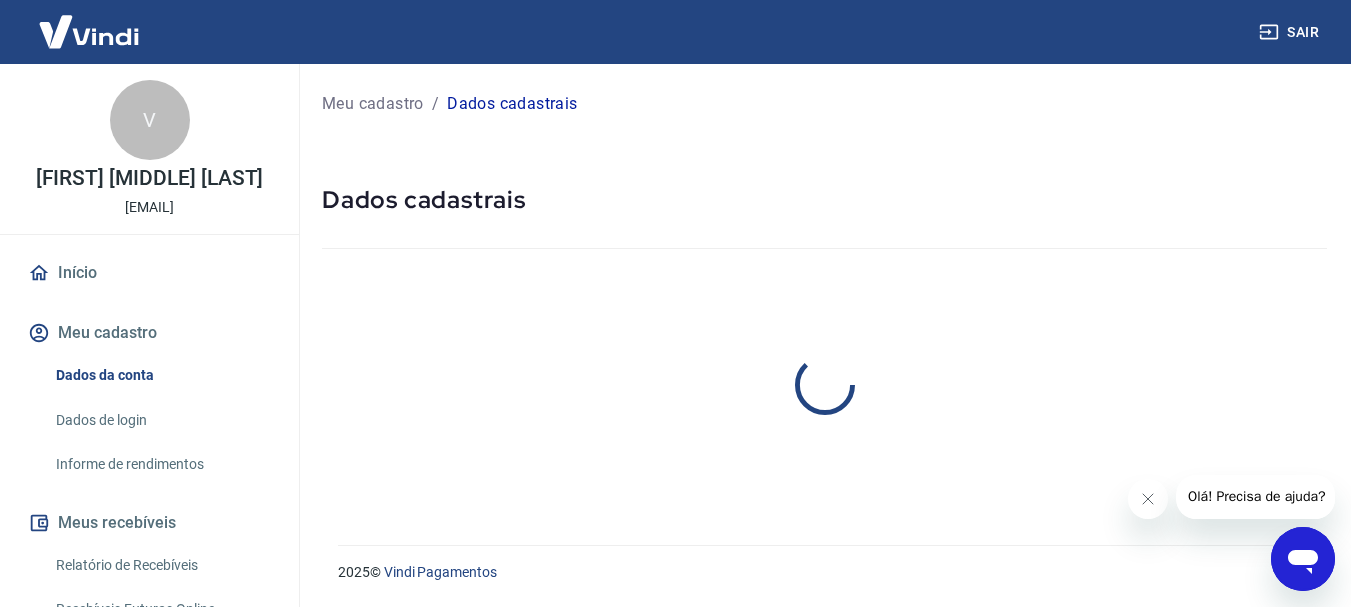 select on "PR" 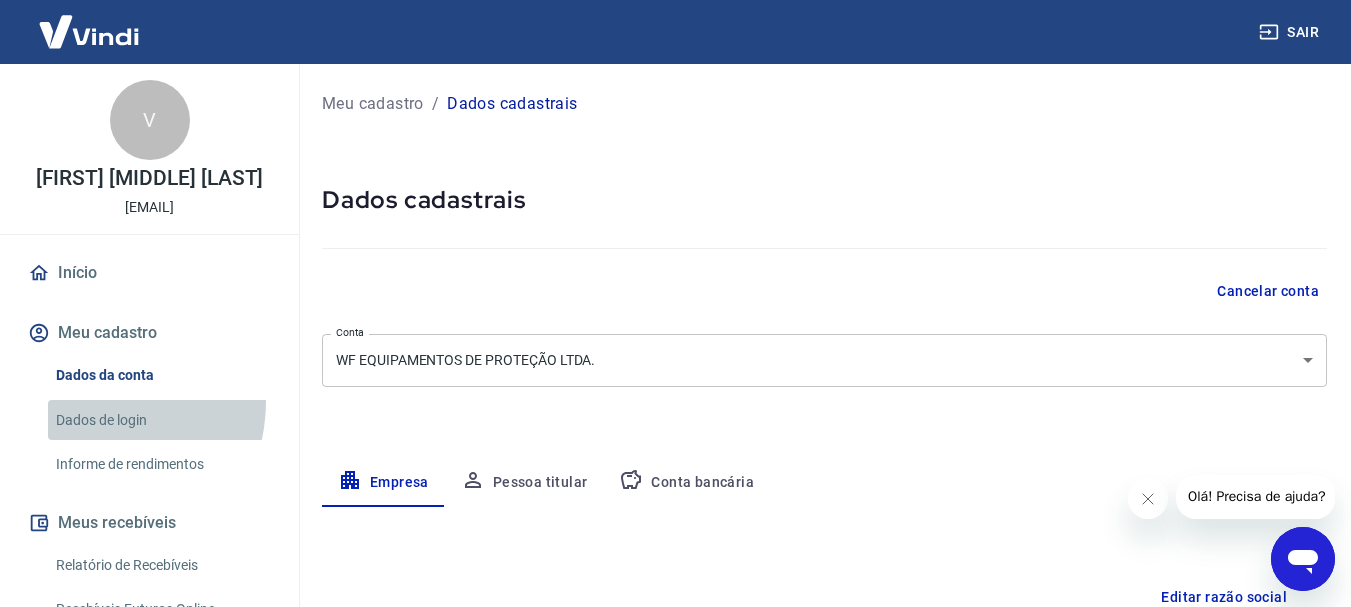 click on "Dados de login" at bounding box center (161, 420) 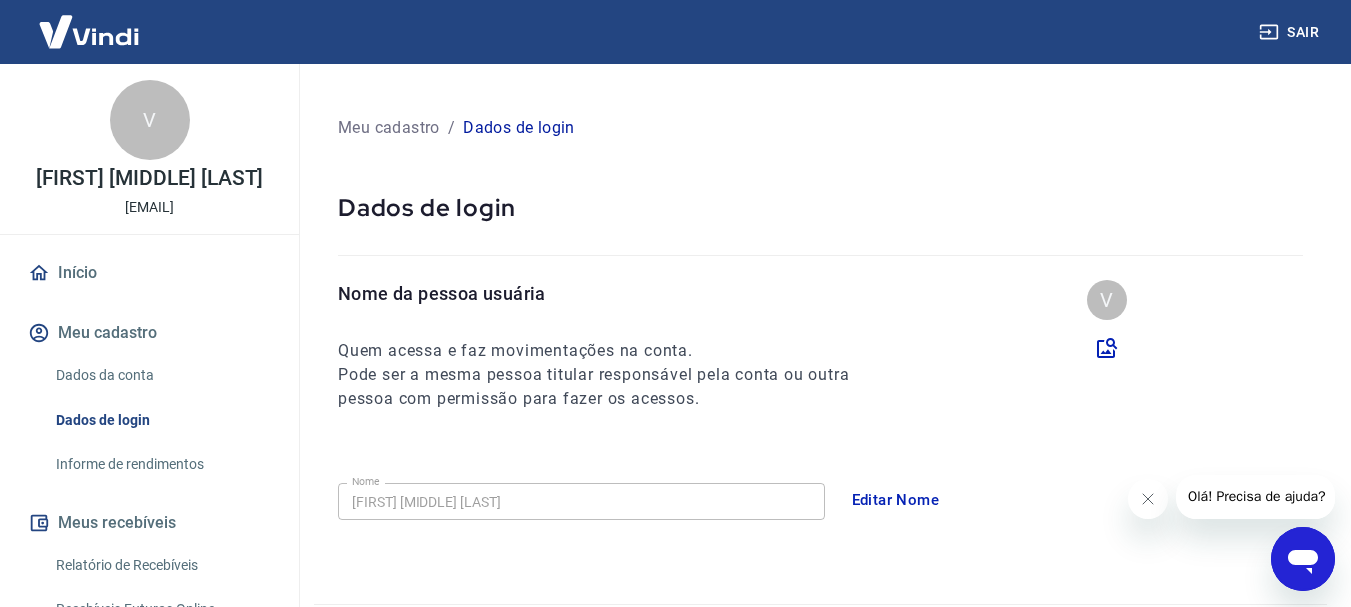 scroll, scrollTop: 200, scrollLeft: 0, axis: vertical 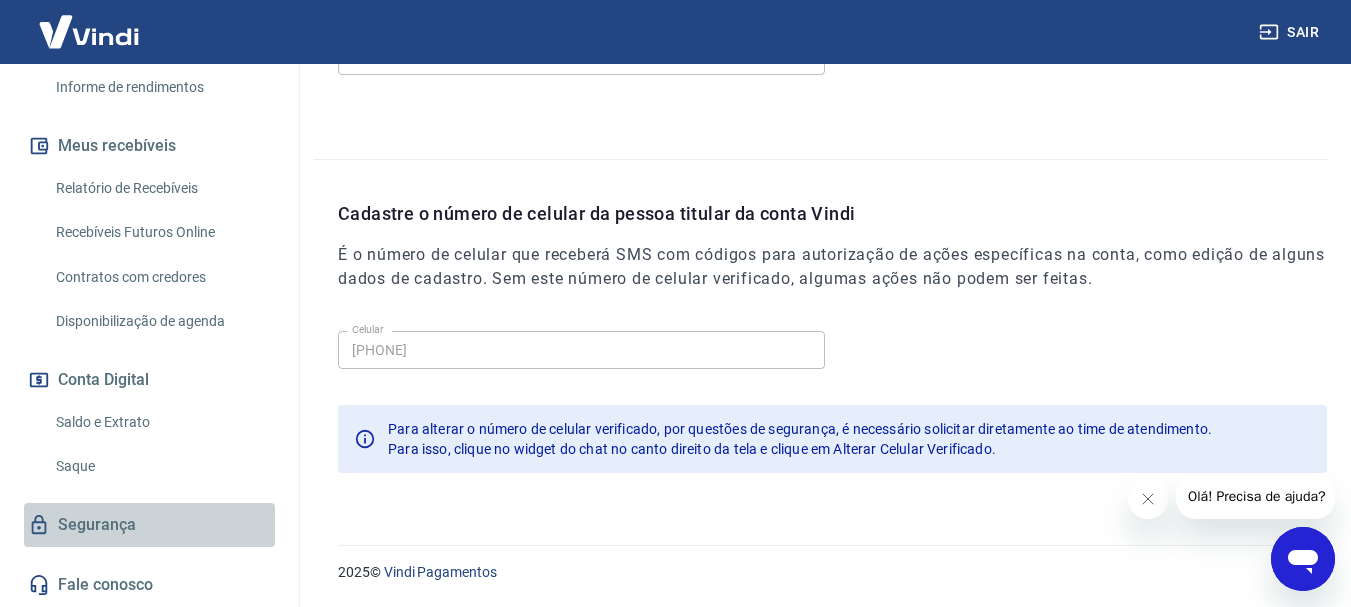 click on "Segurança" at bounding box center [149, 525] 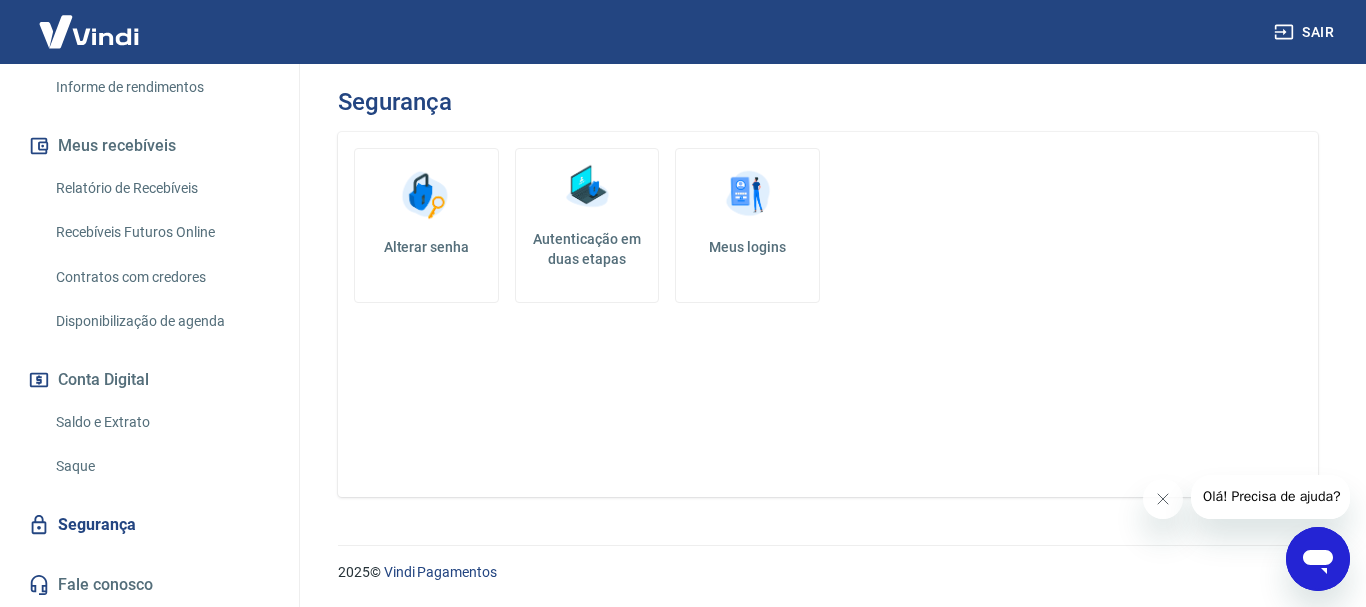 click on "Início Meu cadastro Dados da conta Dados de login Informe de rendimentos Meus recebíveis Relatório de Recebíveis Recebíveis Futuros Online Contratos com credores Disponibilização de agenda Conta Digital Saldo e Extrato Saque Segurança Fale conosco" at bounding box center [149, 240] 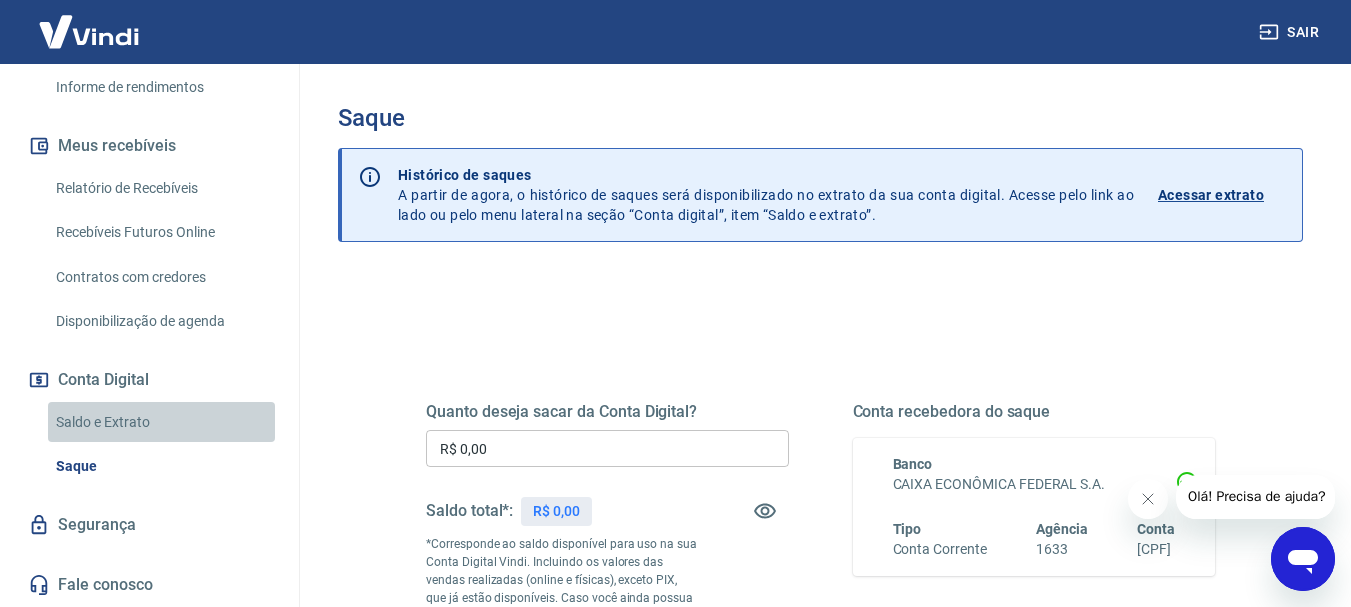 click on "Saldo e Extrato" at bounding box center (161, 422) 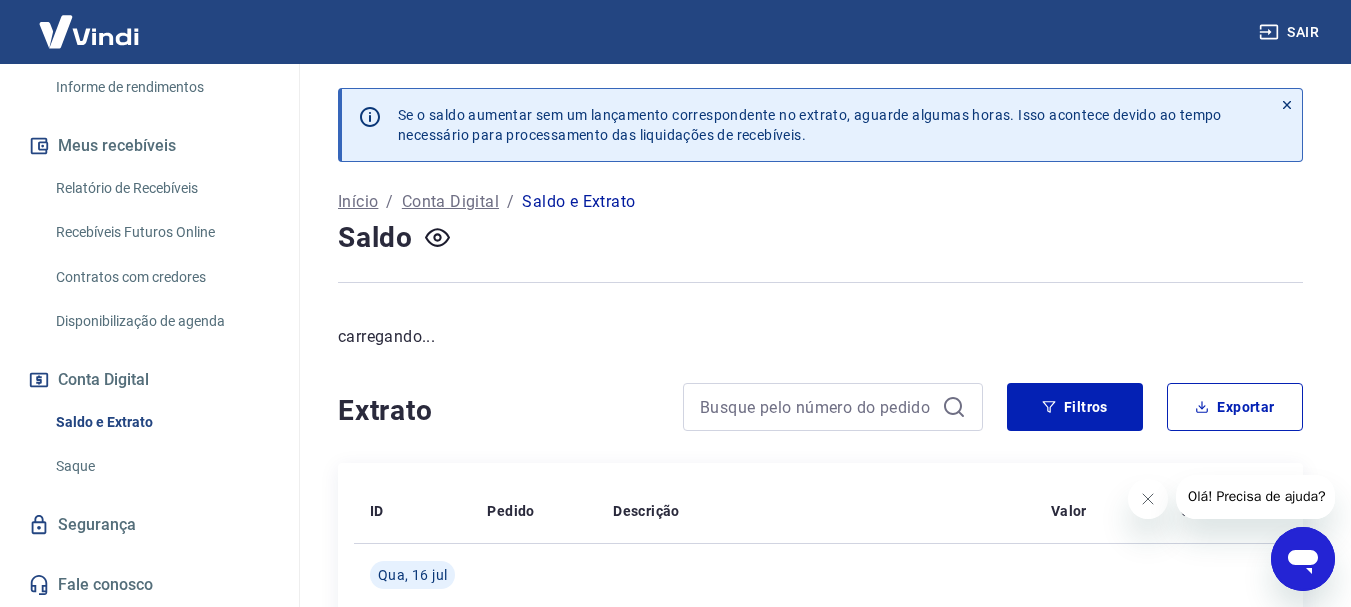 scroll, scrollTop: 200, scrollLeft: 0, axis: vertical 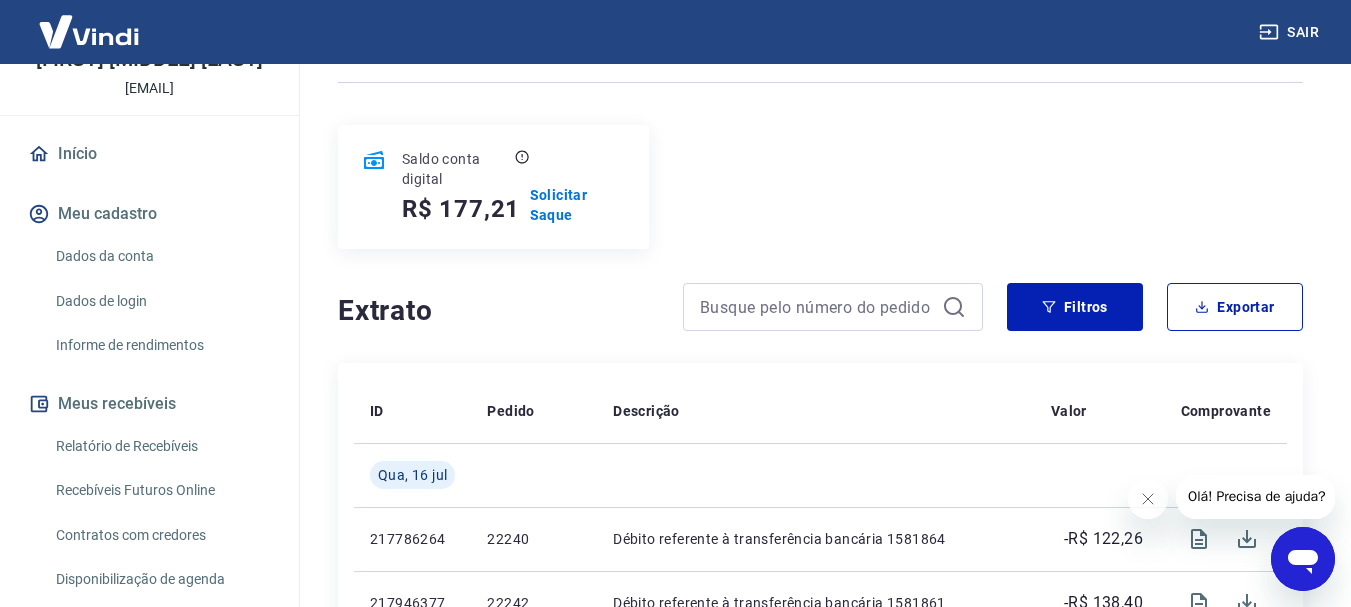 click on "Dados de login" at bounding box center [161, 301] 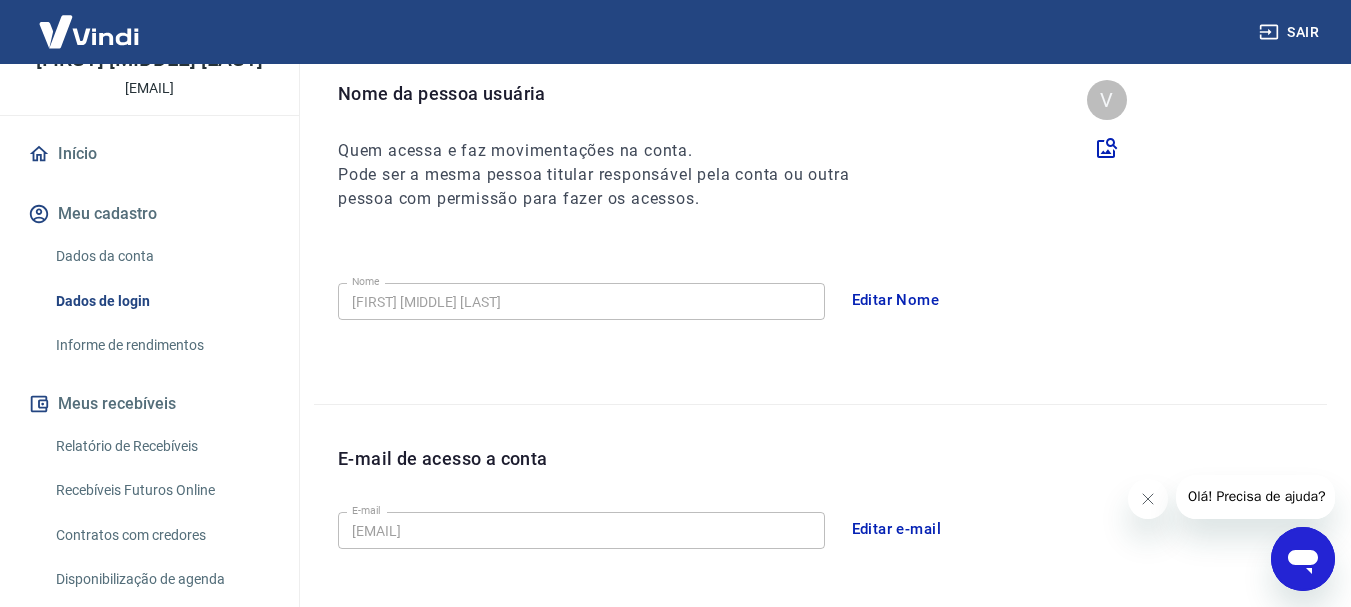 scroll, scrollTop: 0, scrollLeft: 0, axis: both 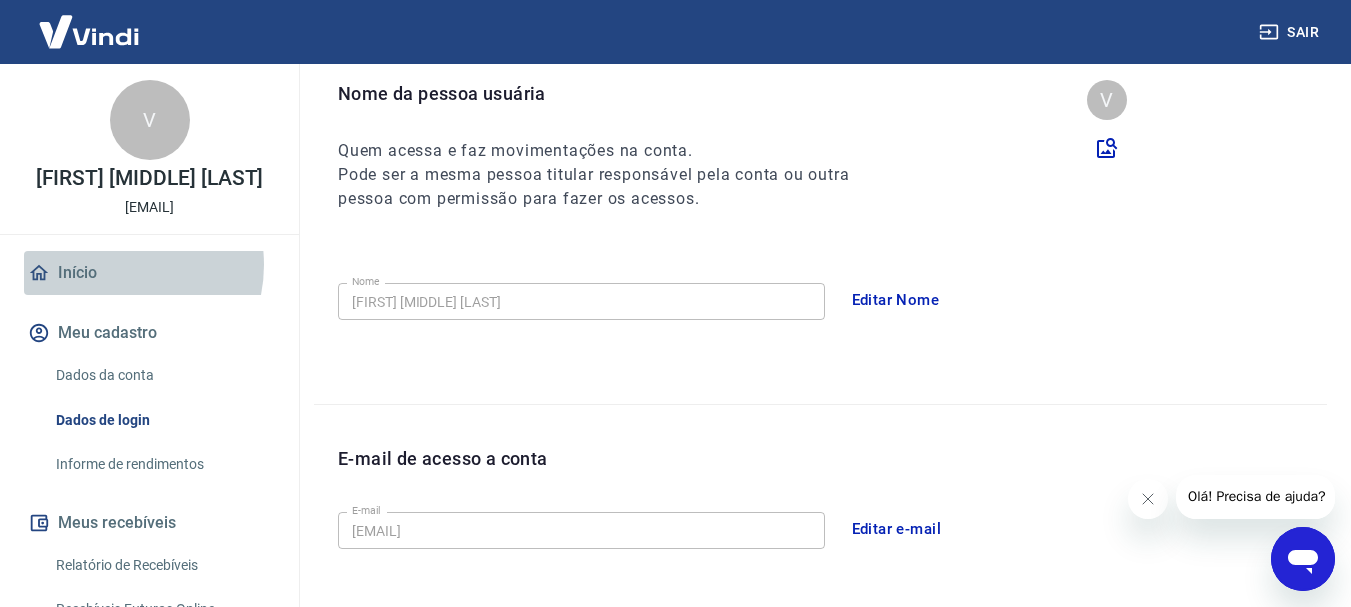 click on "Início" at bounding box center (149, 273) 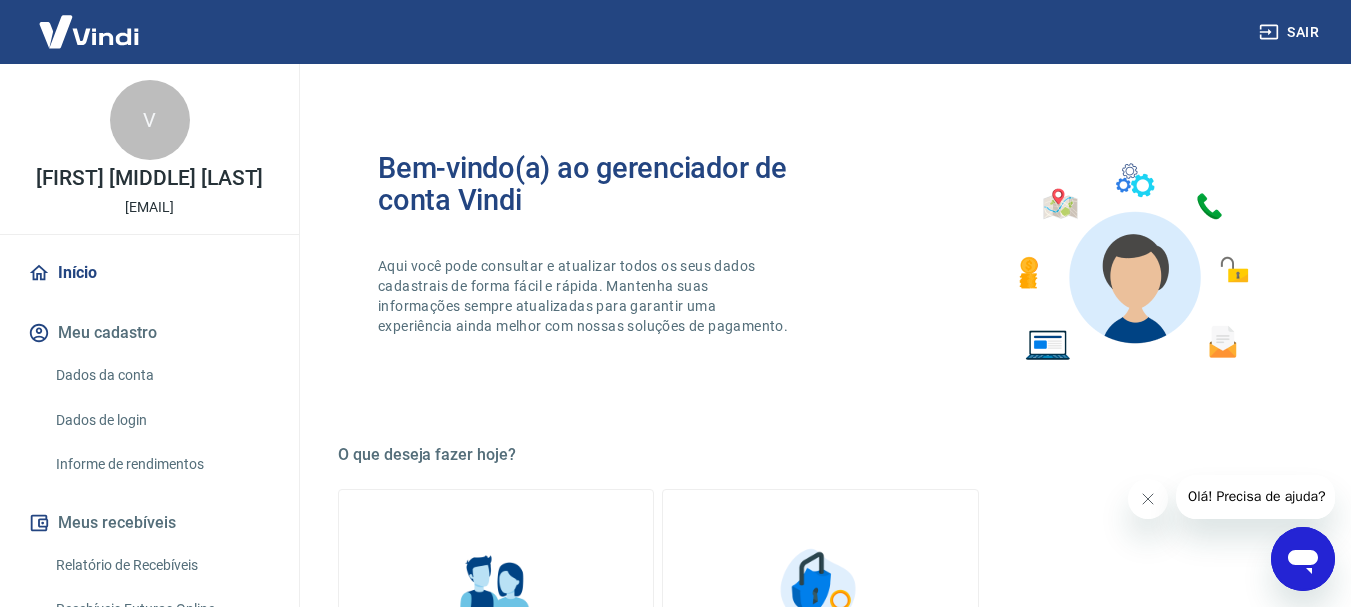 scroll, scrollTop: 300, scrollLeft: 0, axis: vertical 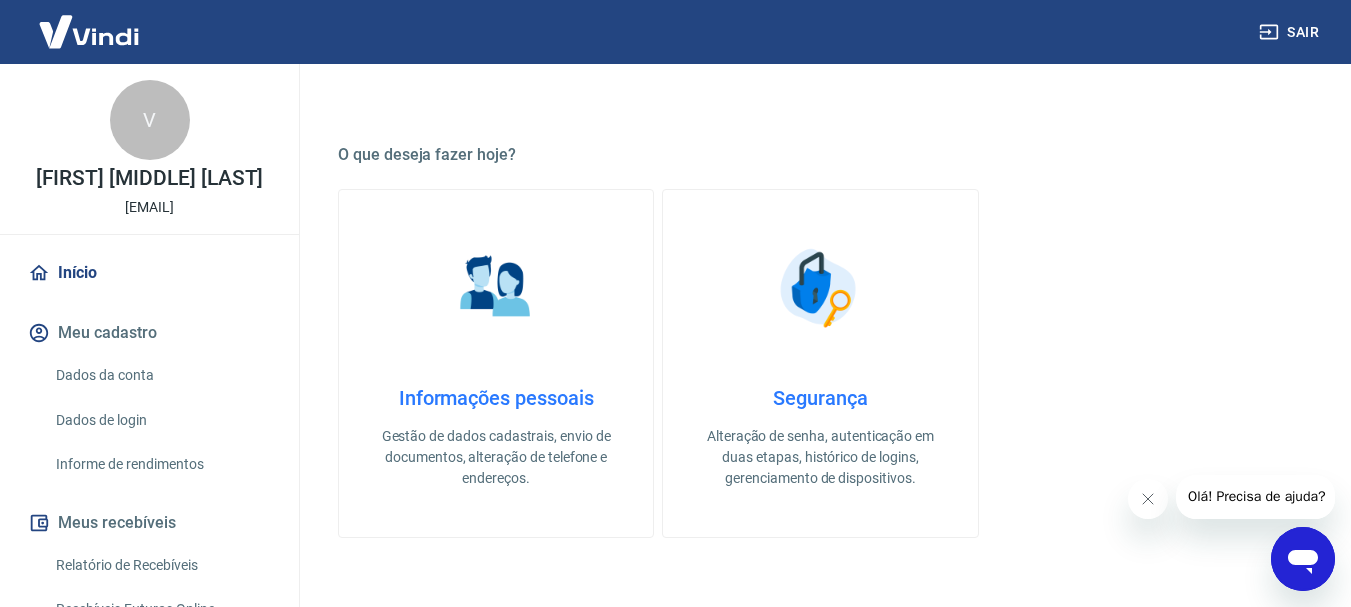 click on "Informações pessoais" at bounding box center [496, 398] 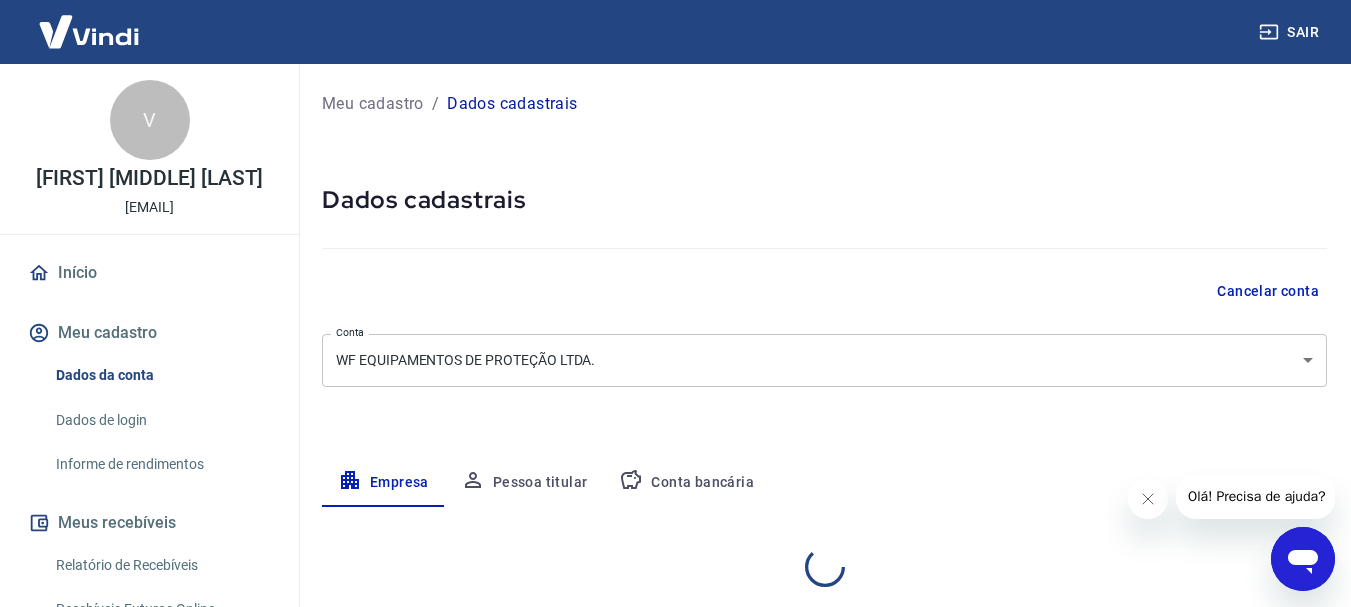 select on "PR" 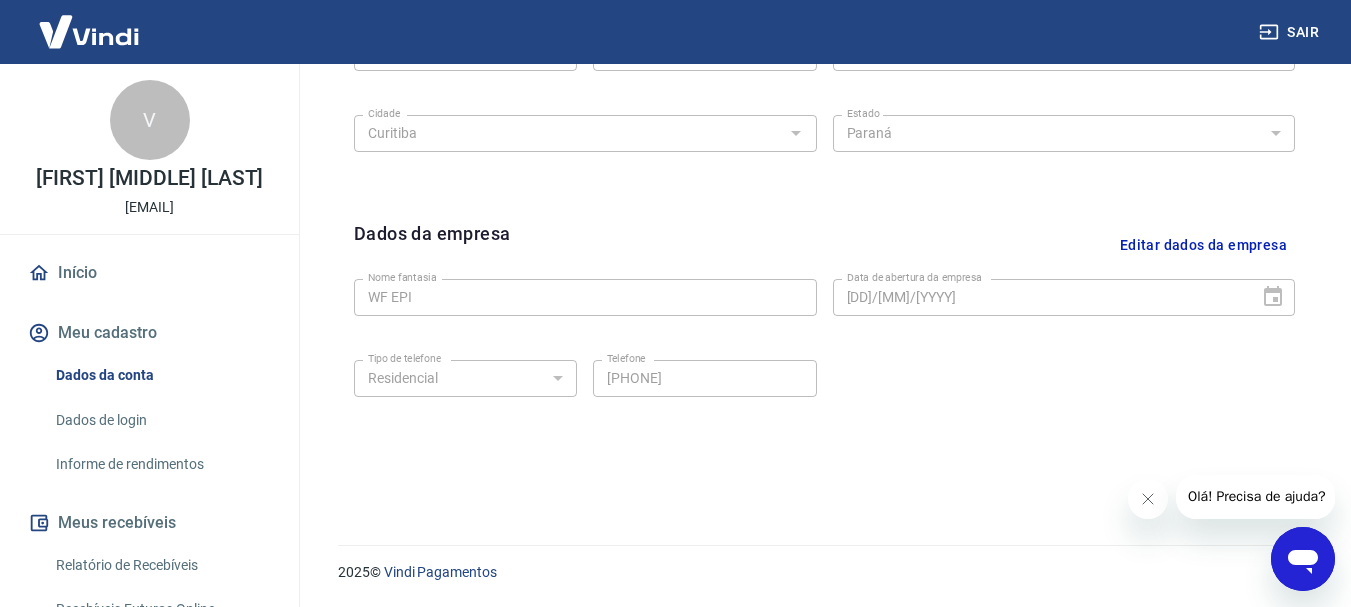 scroll, scrollTop: 135, scrollLeft: 0, axis: vertical 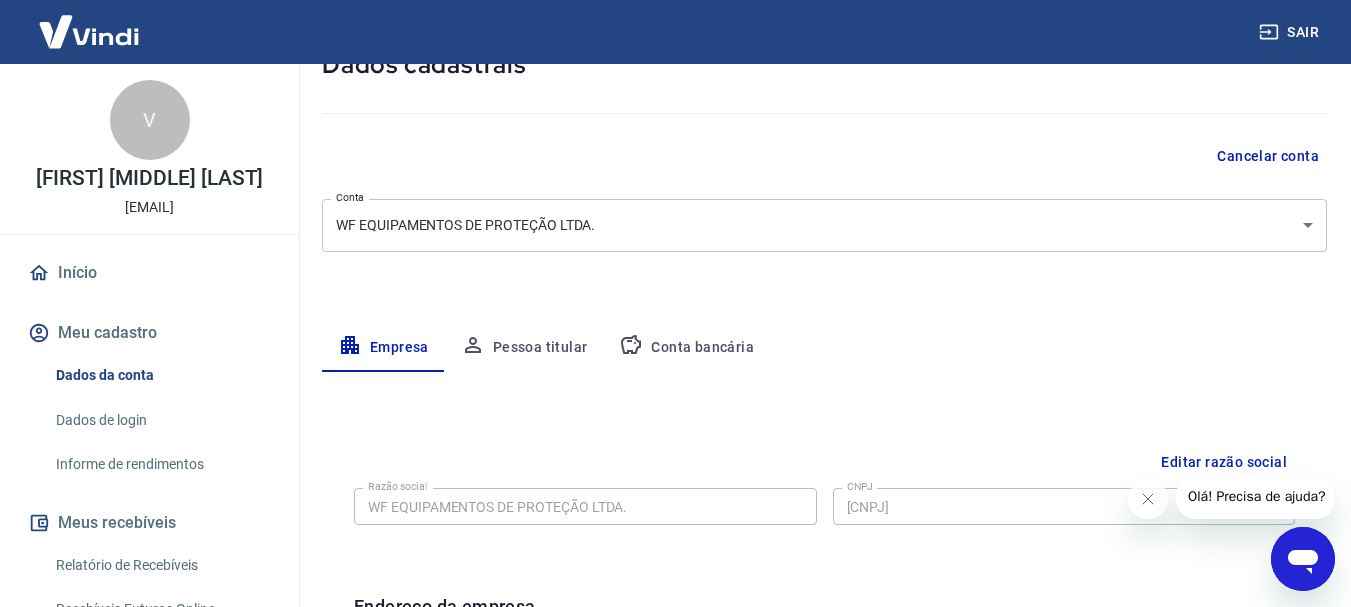 click on "Pessoa titular" at bounding box center (524, 348) 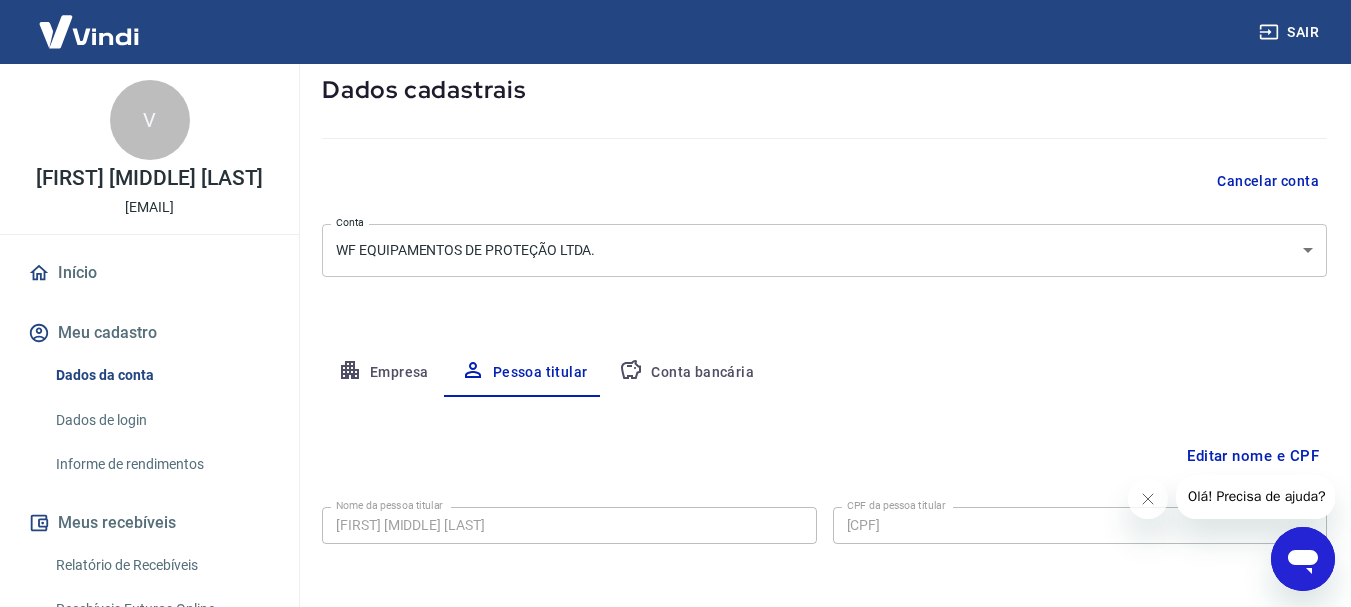 scroll, scrollTop: 193, scrollLeft: 0, axis: vertical 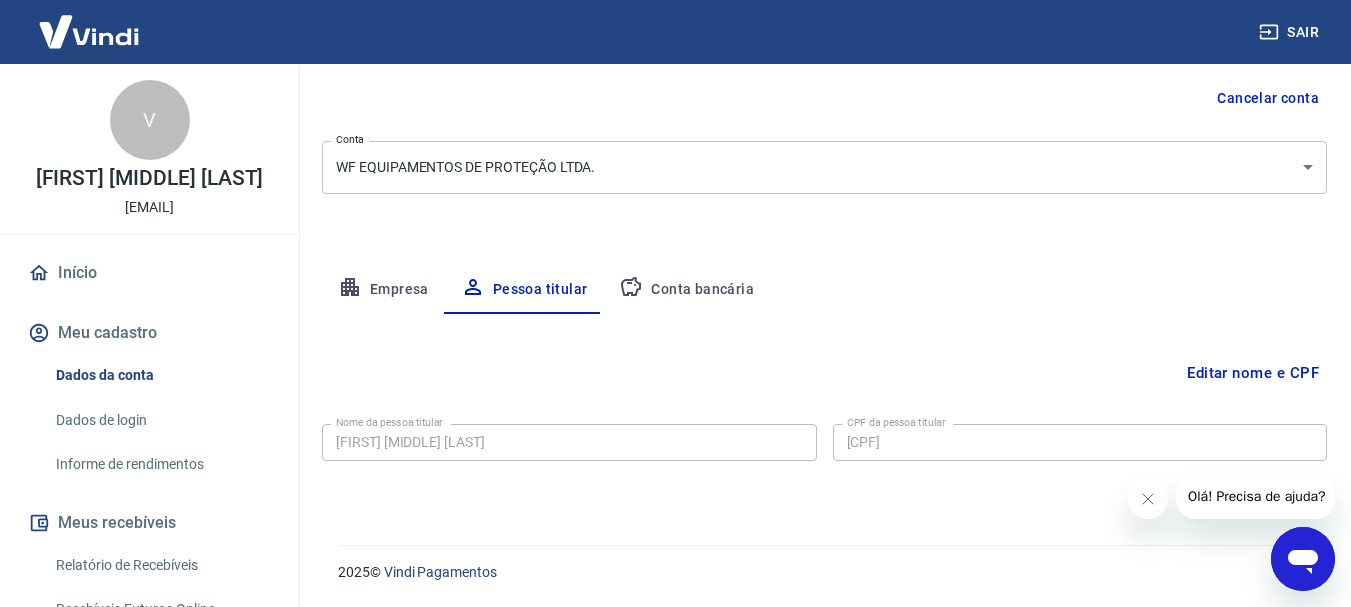 click on "Conta bancária" at bounding box center (686, 290) 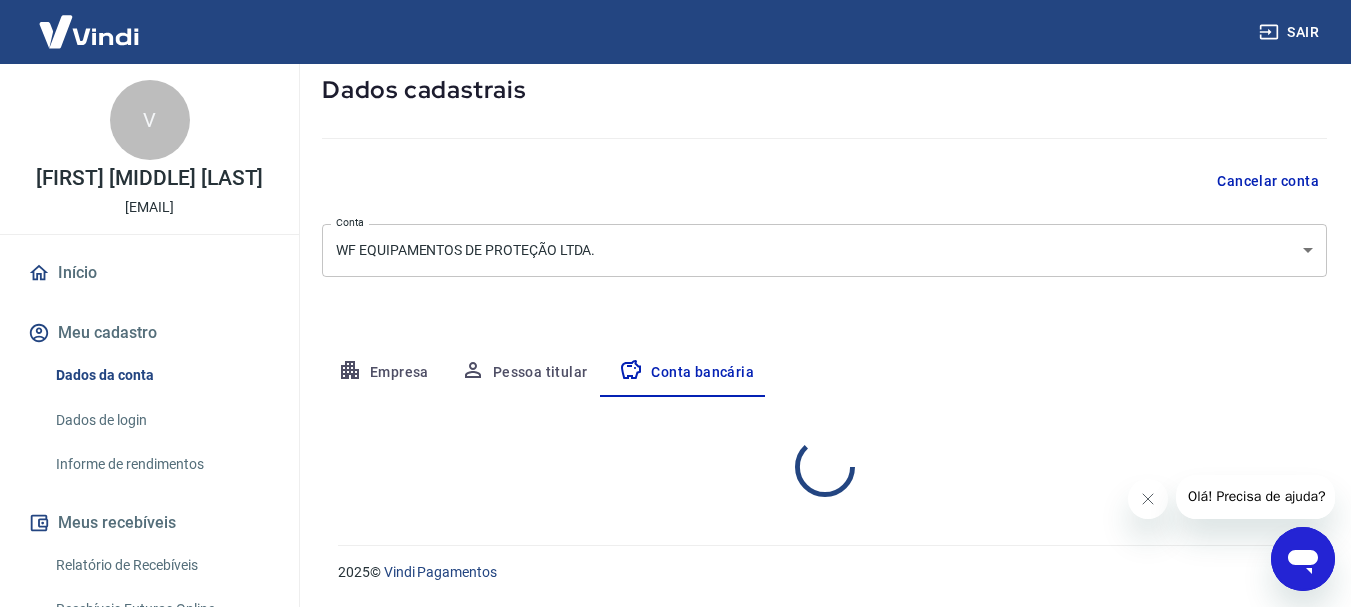 select on "1" 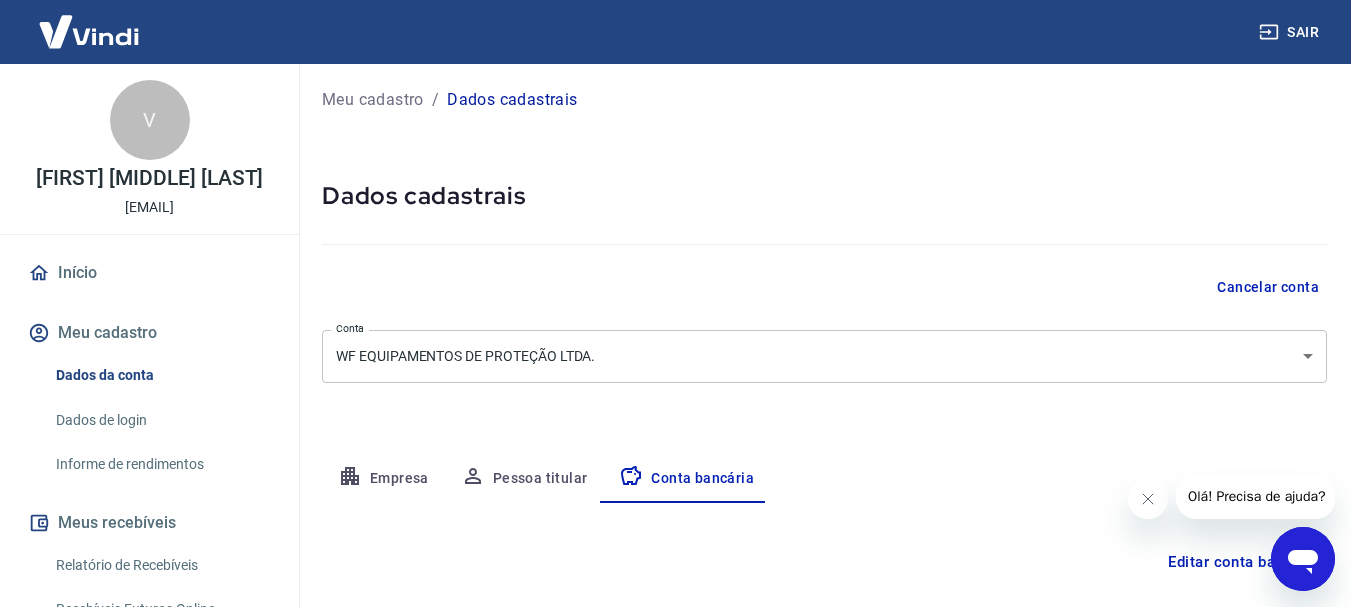 scroll, scrollTop: 0, scrollLeft: 0, axis: both 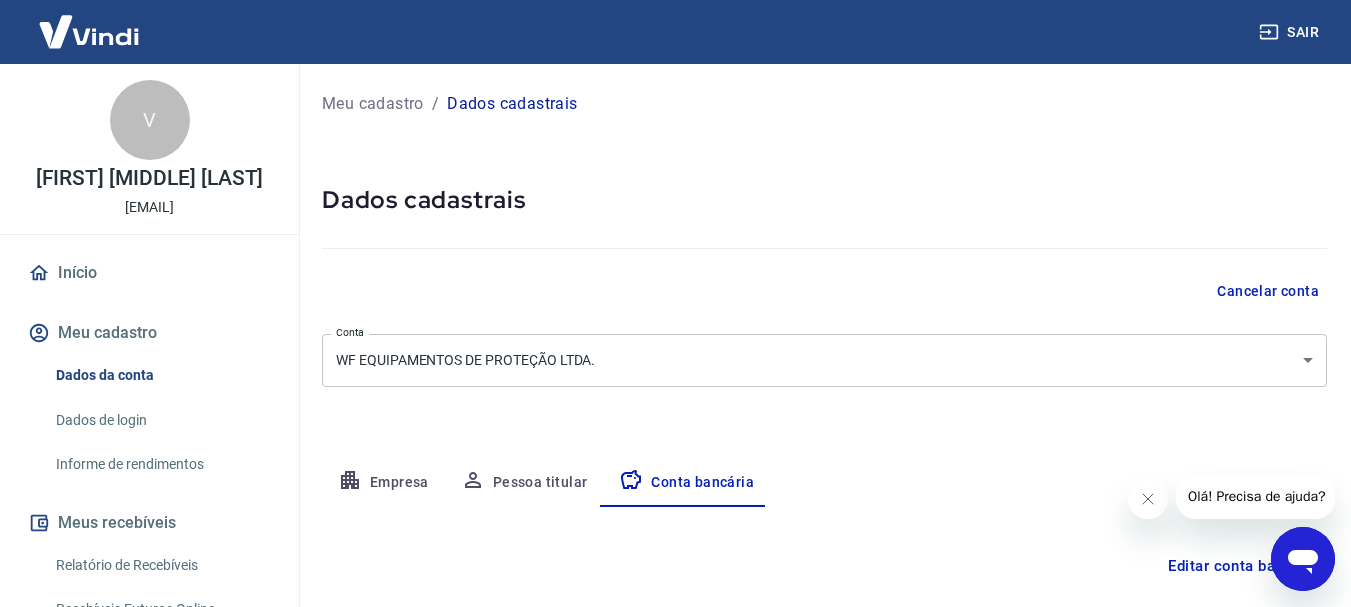 click on "V" at bounding box center [150, 120] 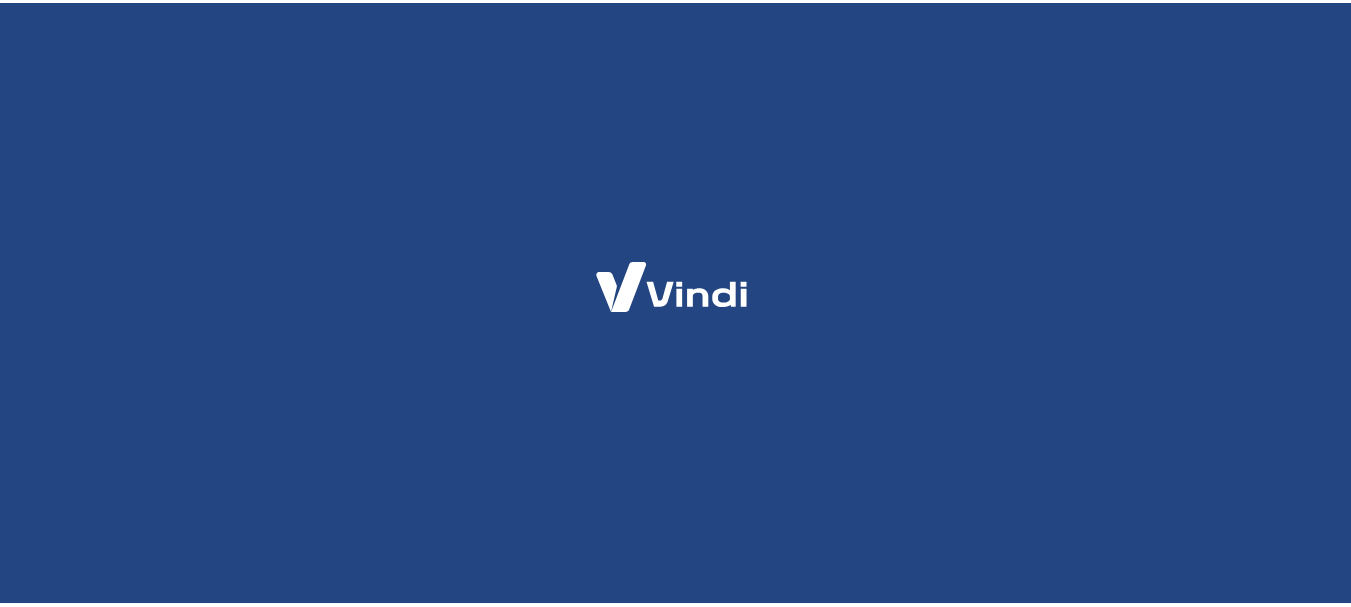 scroll, scrollTop: 0, scrollLeft: 0, axis: both 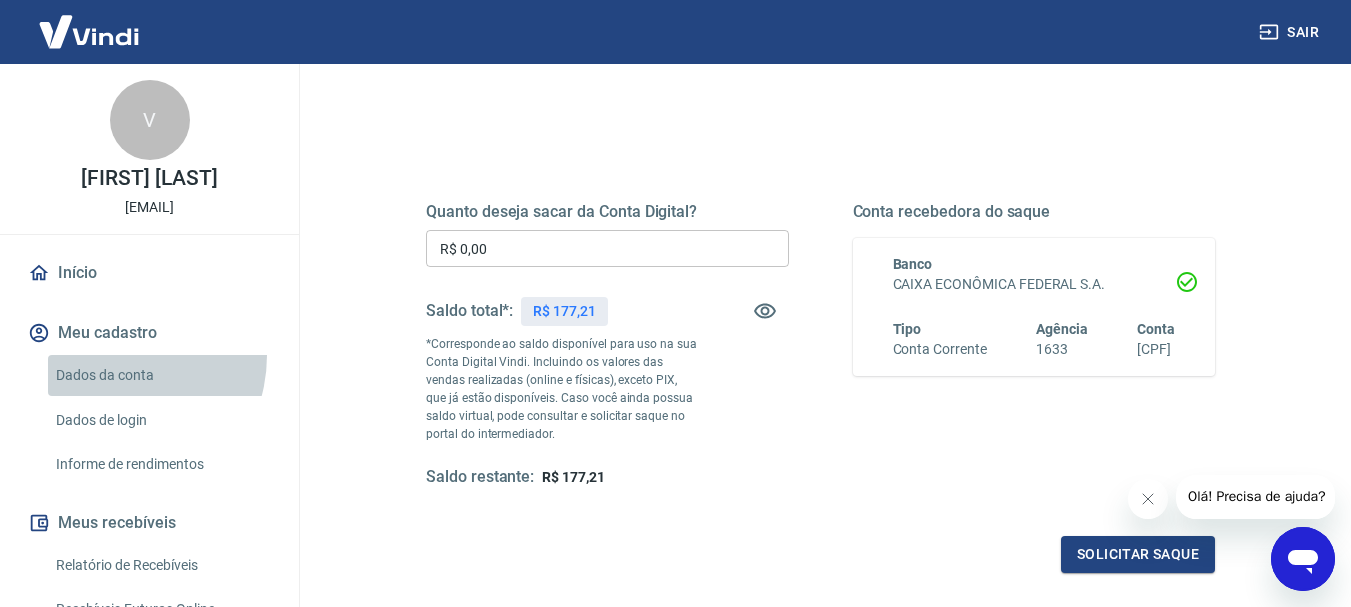click on "Dados da conta" at bounding box center [161, 375] 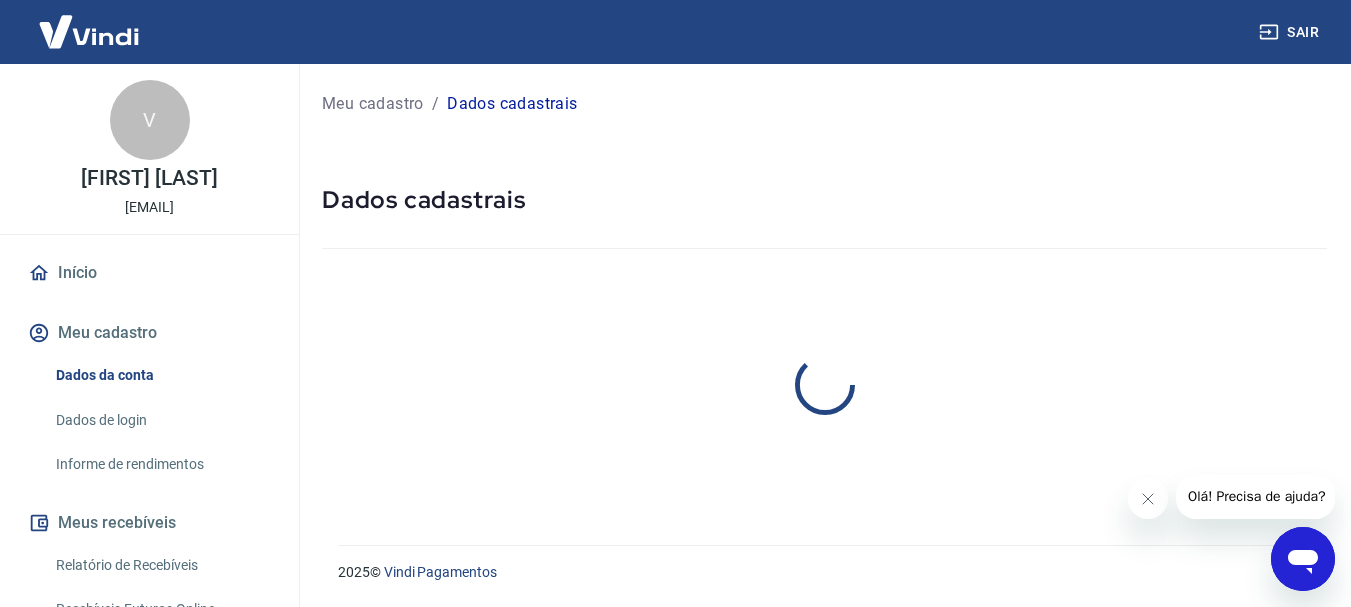 scroll, scrollTop: 0, scrollLeft: 0, axis: both 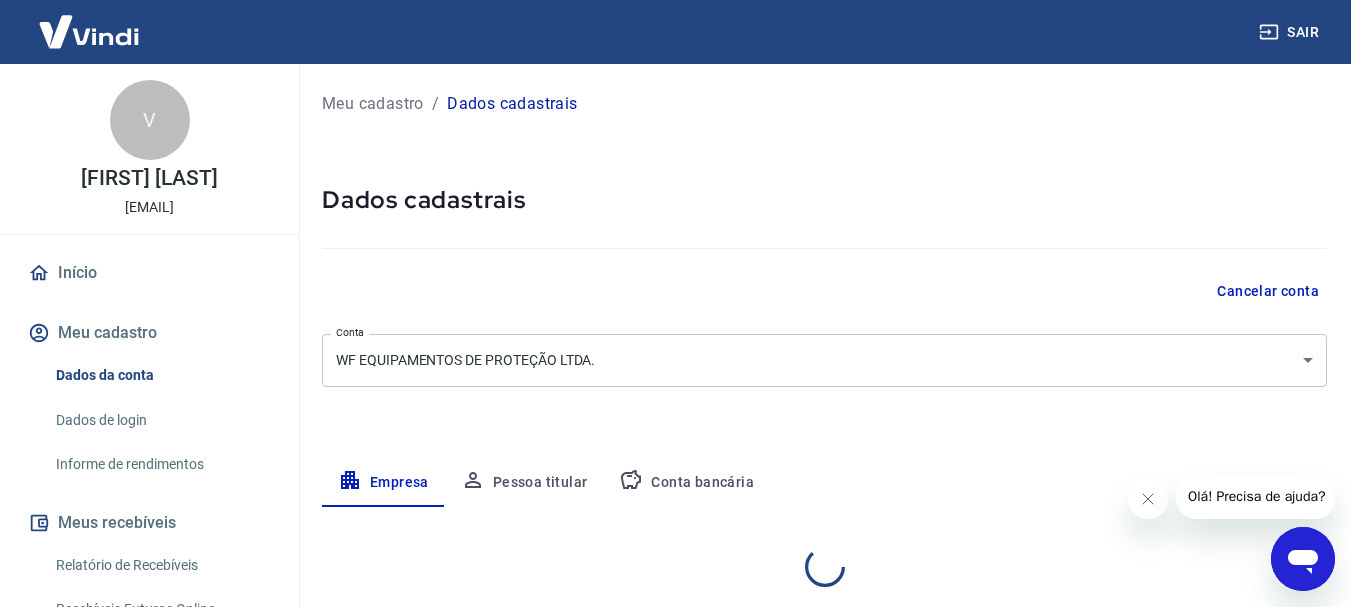 select on "PR" 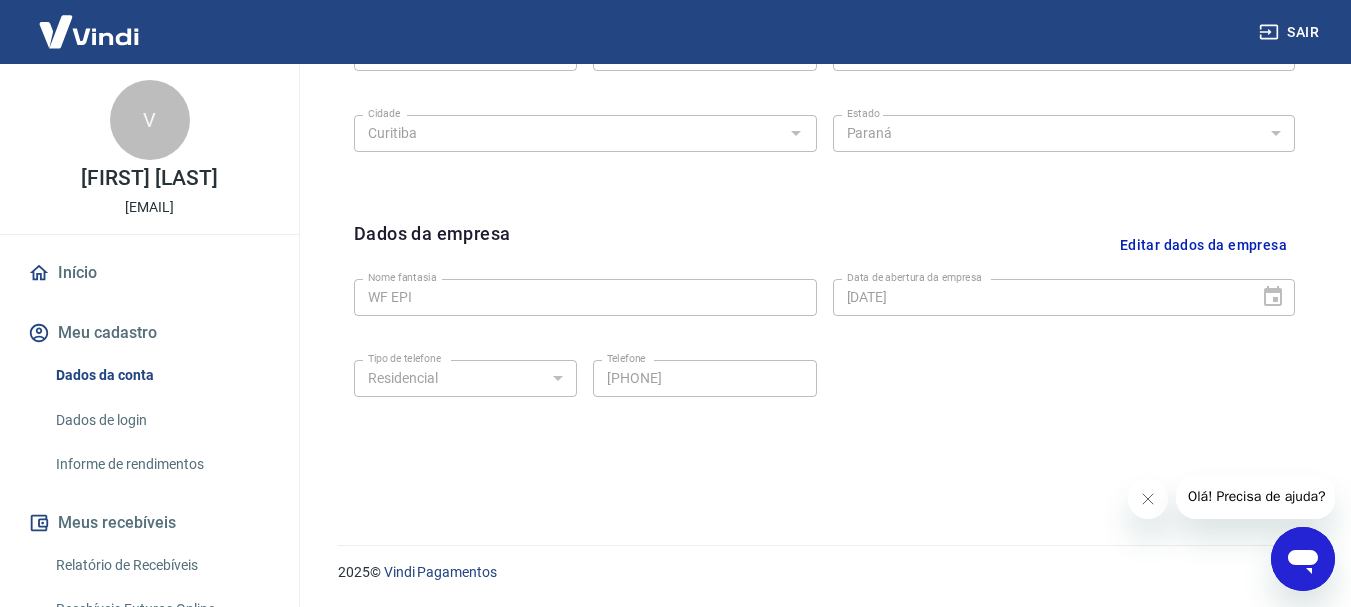 scroll, scrollTop: 135, scrollLeft: 0, axis: vertical 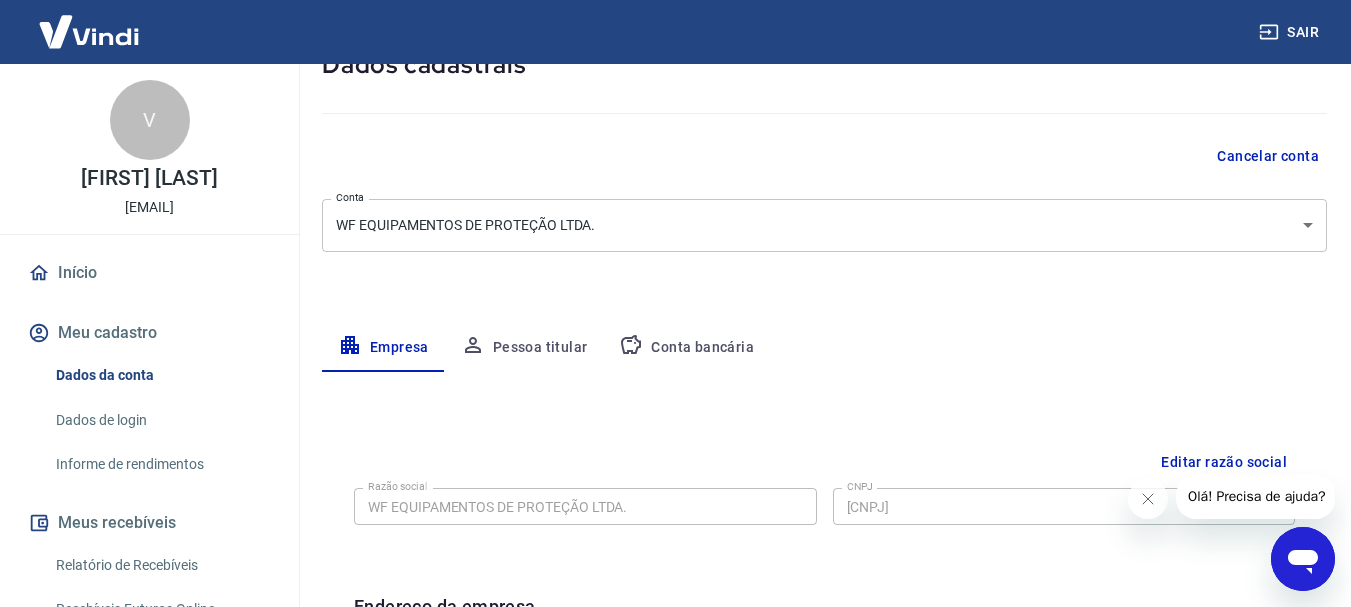 click on "Pessoa titular" at bounding box center (524, 348) 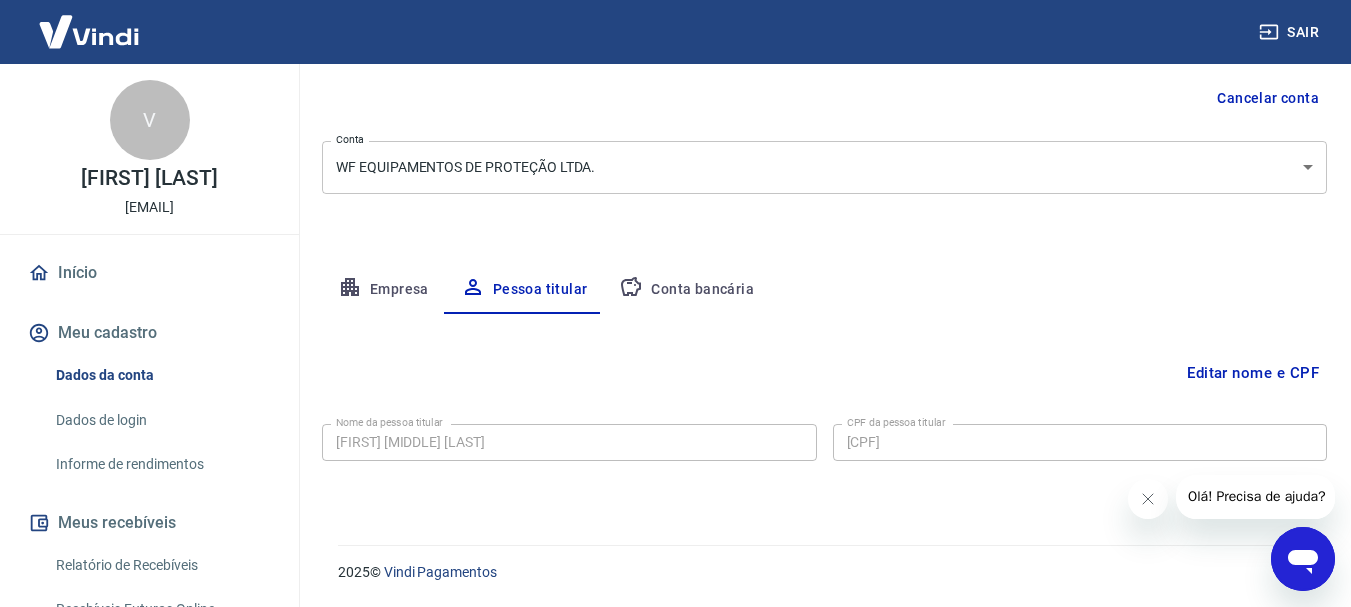 scroll, scrollTop: 0, scrollLeft: 0, axis: both 